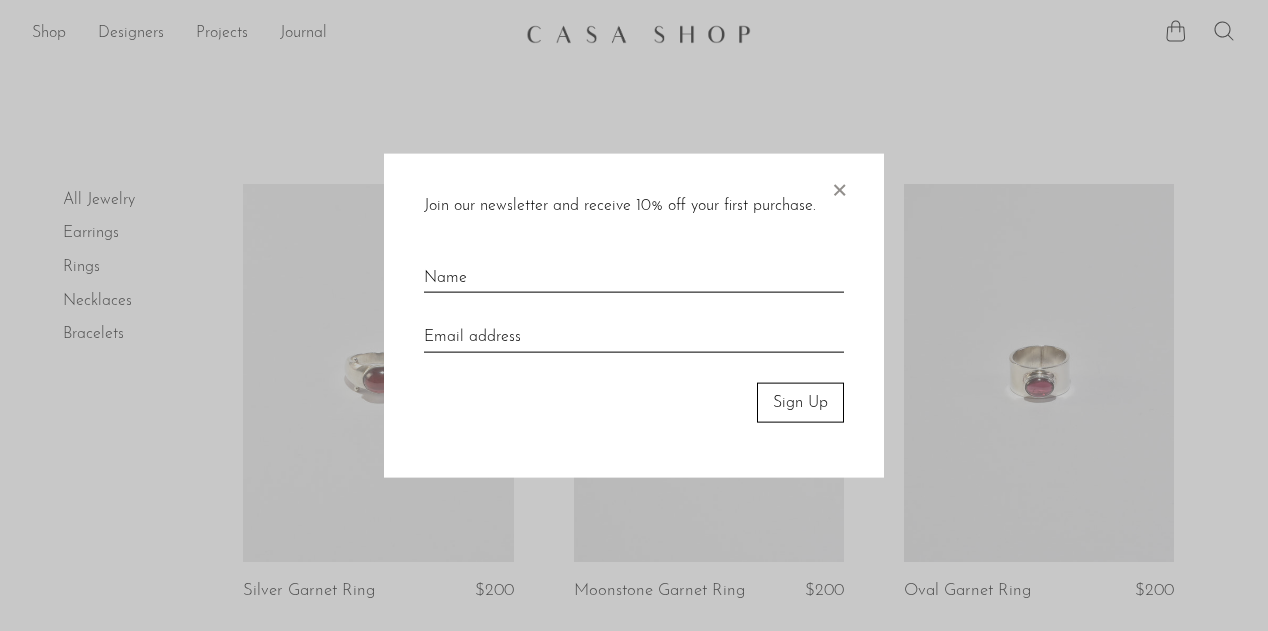 scroll, scrollTop: 0, scrollLeft: 0, axis: both 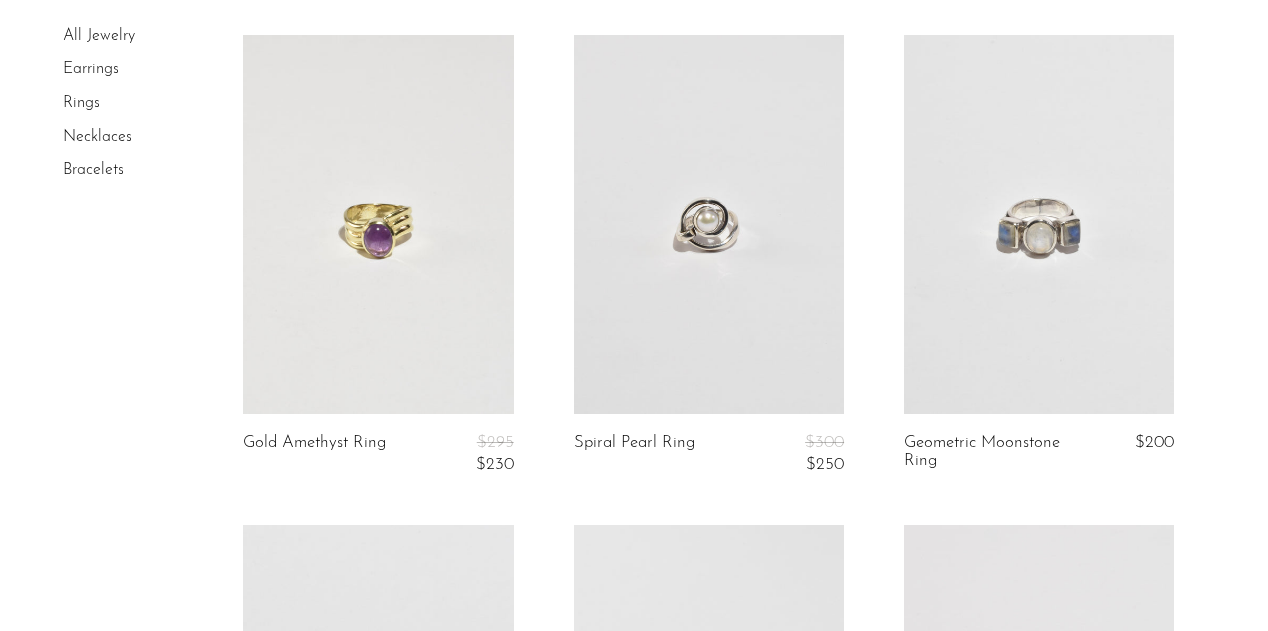 click at bounding box center (709, 224) 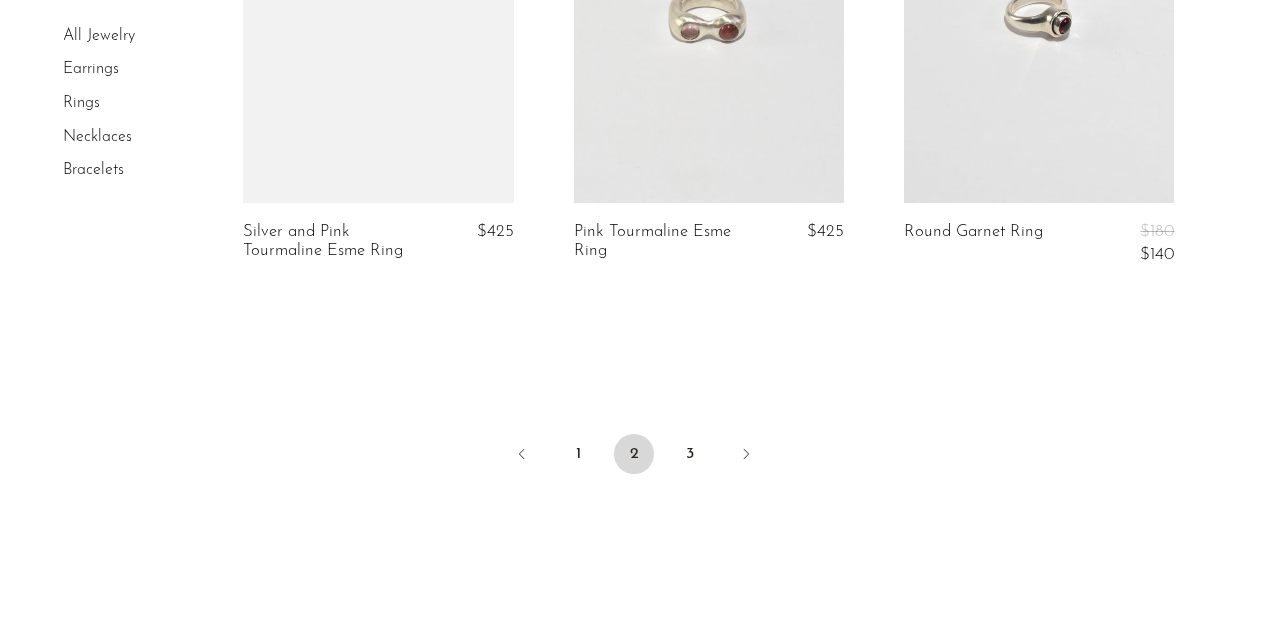 scroll, scrollTop: 5703, scrollLeft: 0, axis: vertical 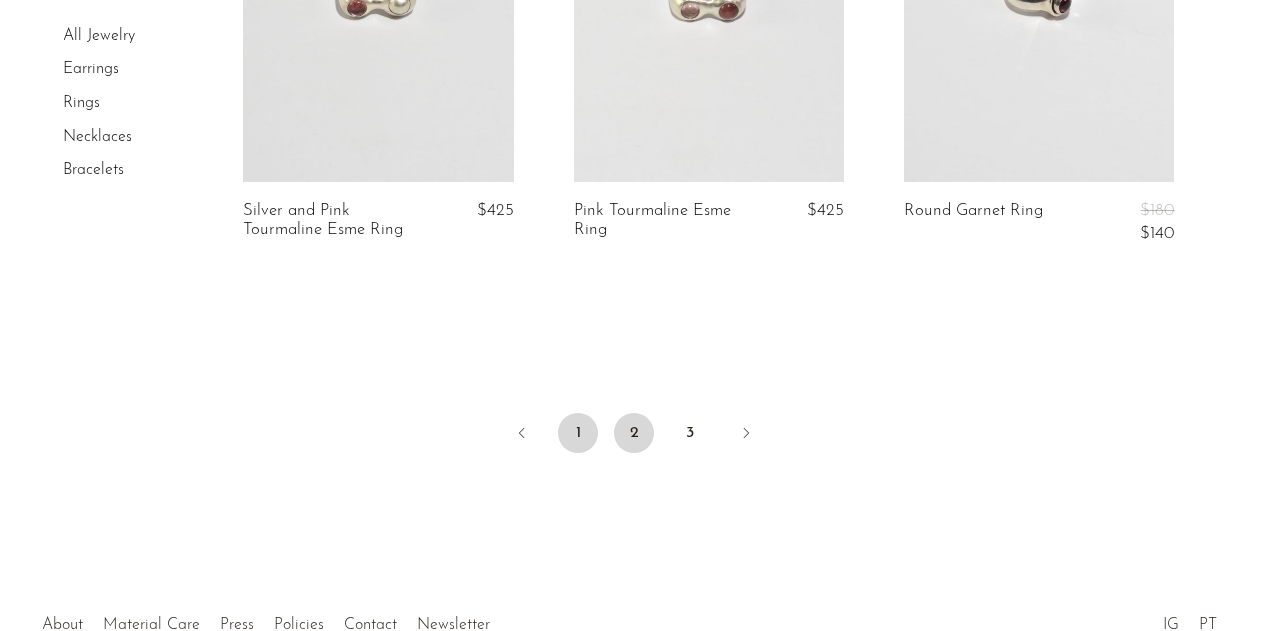 click on "1" at bounding box center (578, 433) 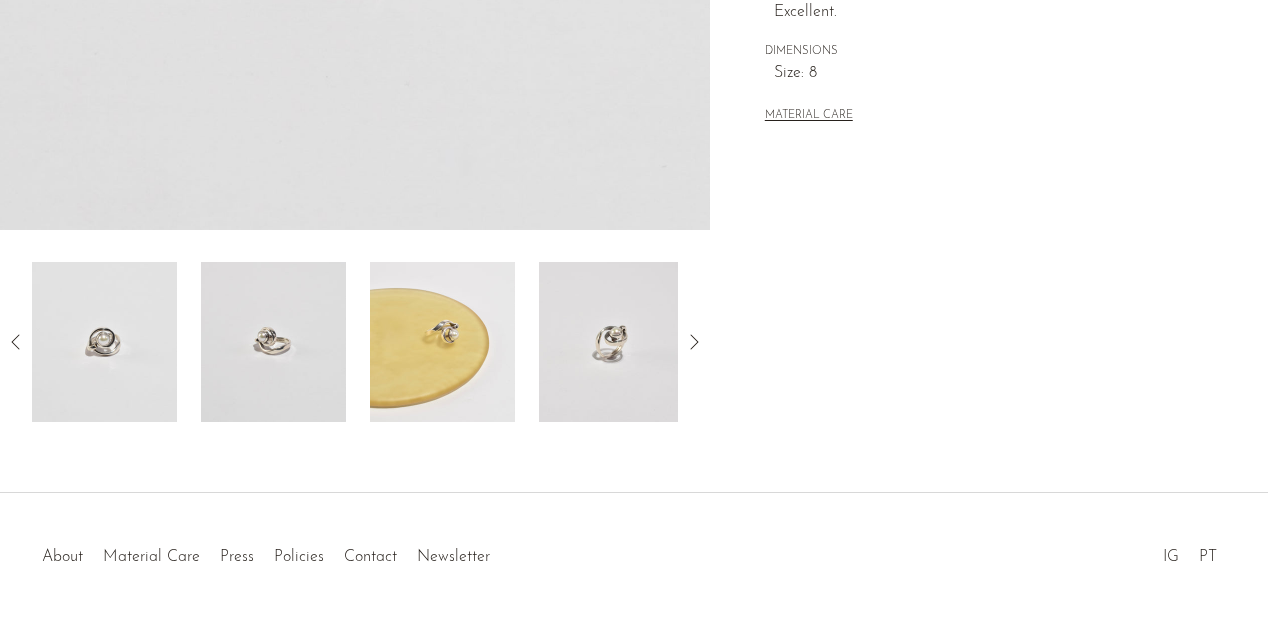 scroll, scrollTop: 613, scrollLeft: 0, axis: vertical 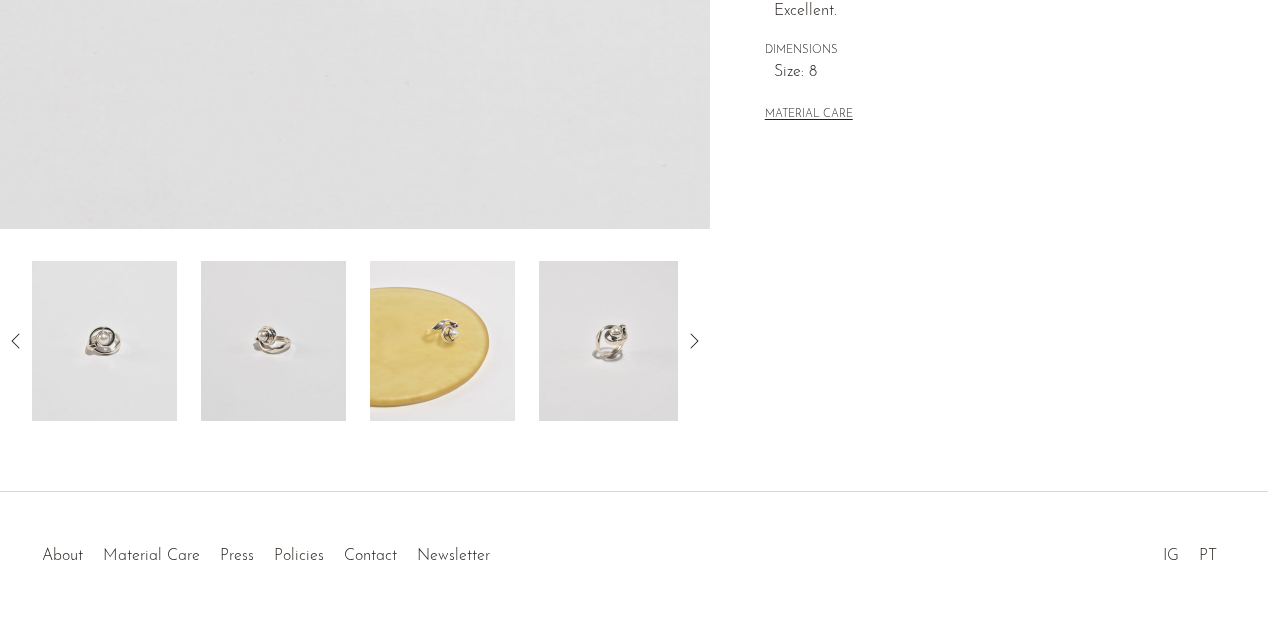 click at bounding box center (611, 341) 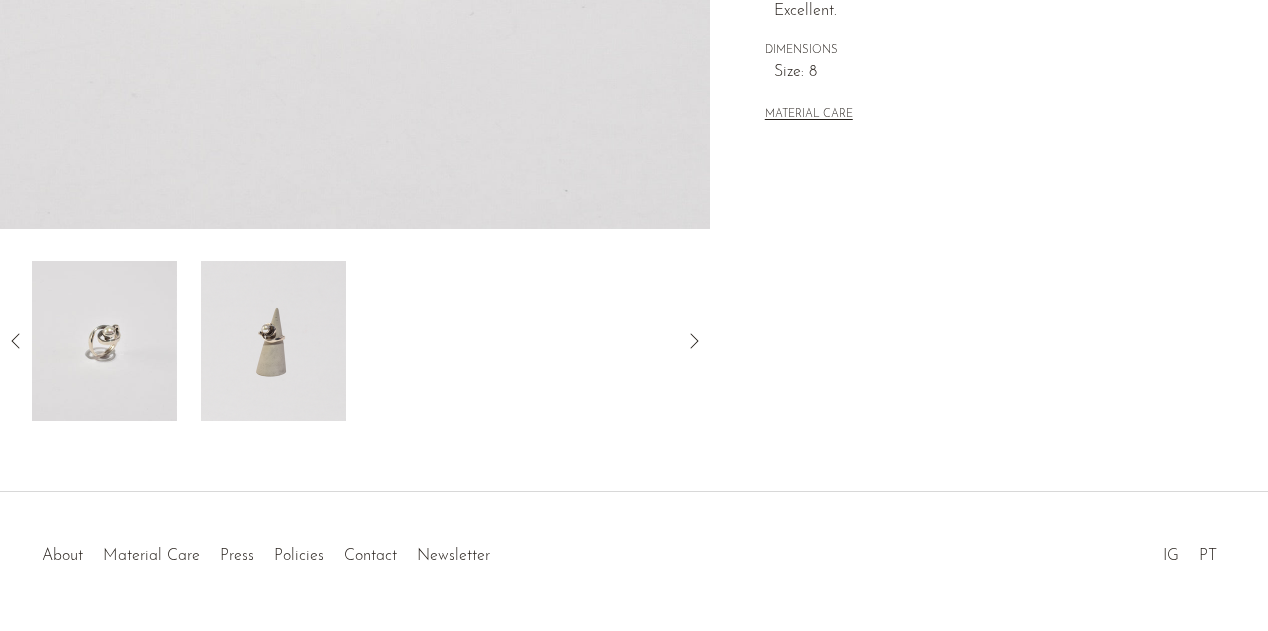 click at bounding box center (273, 341) 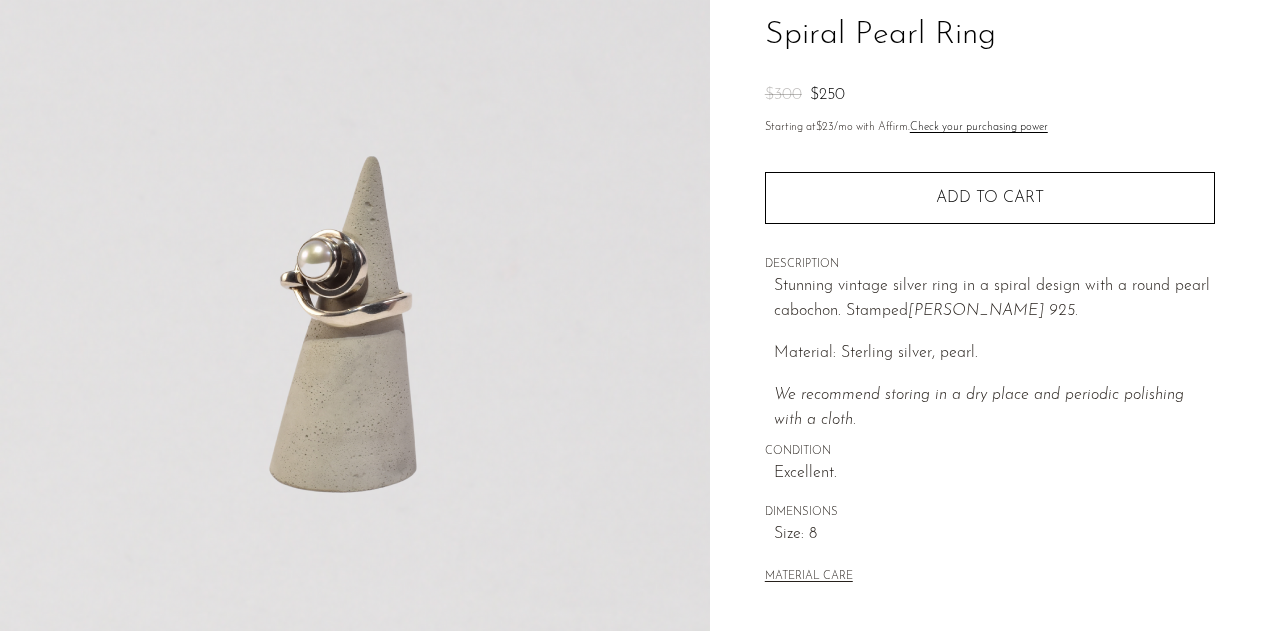 scroll, scrollTop: 144, scrollLeft: 0, axis: vertical 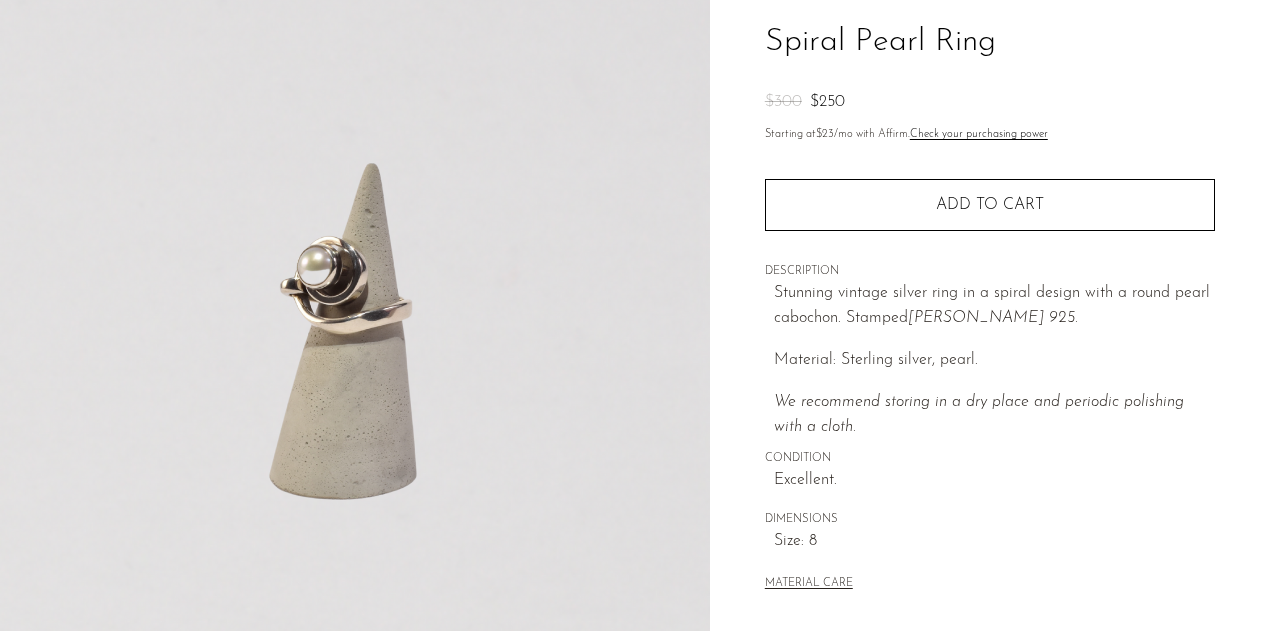 click on "Starting at  $23 /mo with Affirm.  Check your purchasing power" at bounding box center [990, 135] 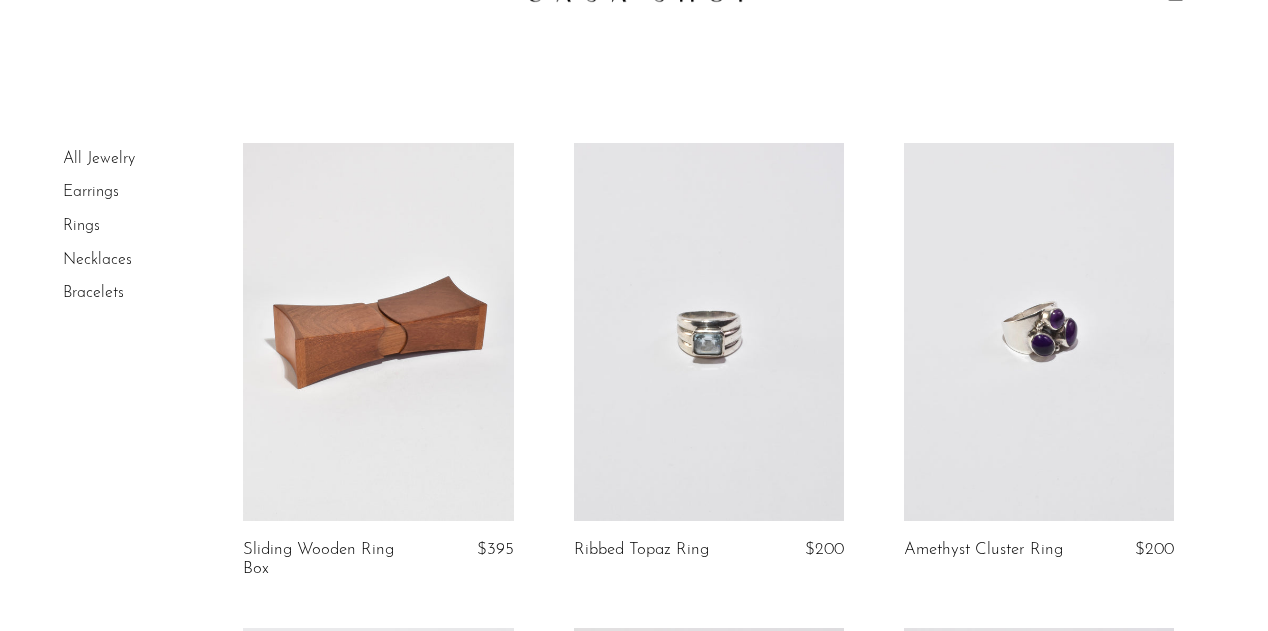 scroll, scrollTop: 69, scrollLeft: 0, axis: vertical 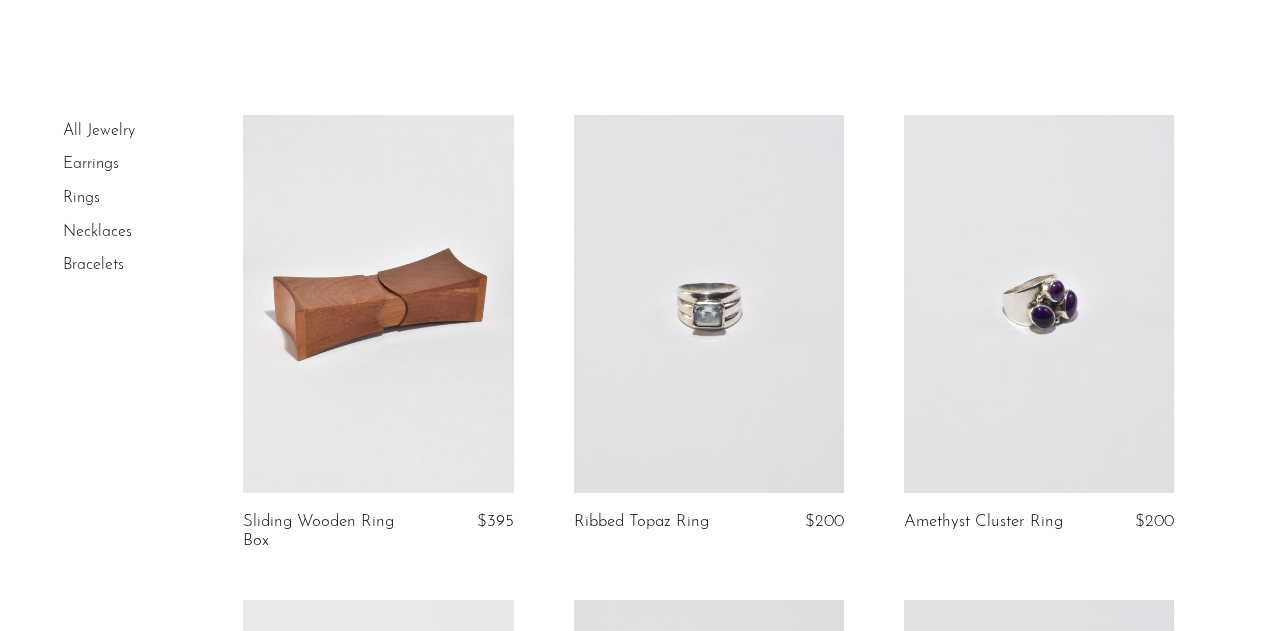 click on "Necklaces" at bounding box center (138, 233) 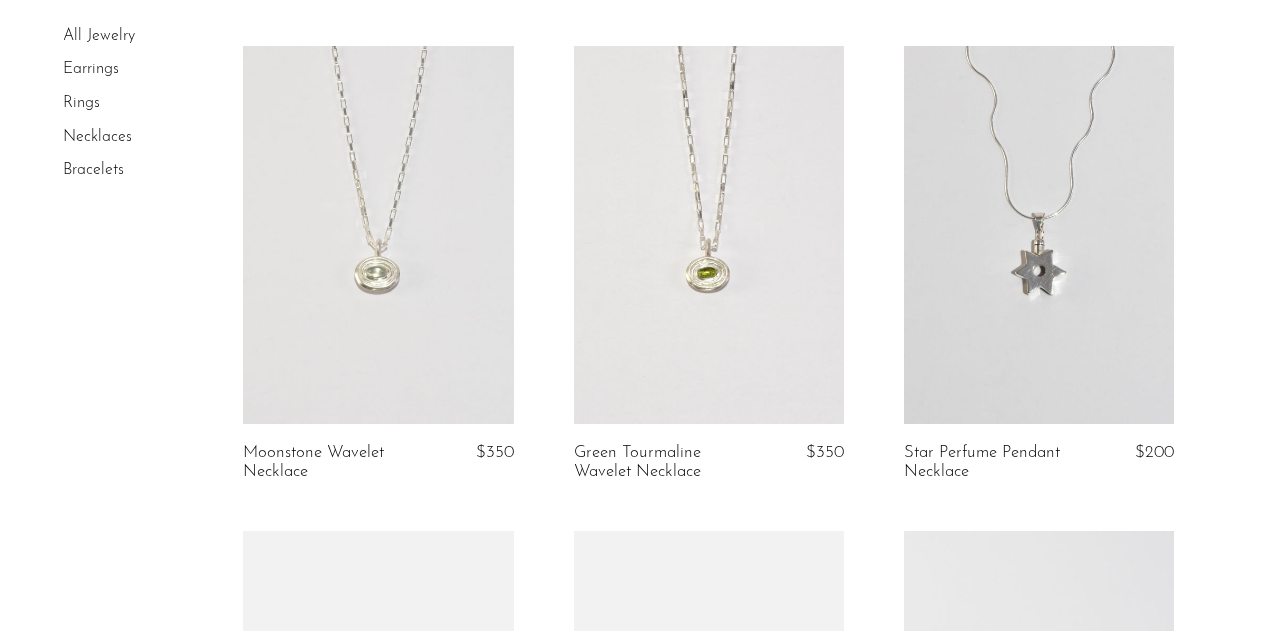 scroll, scrollTop: 1137, scrollLeft: 0, axis: vertical 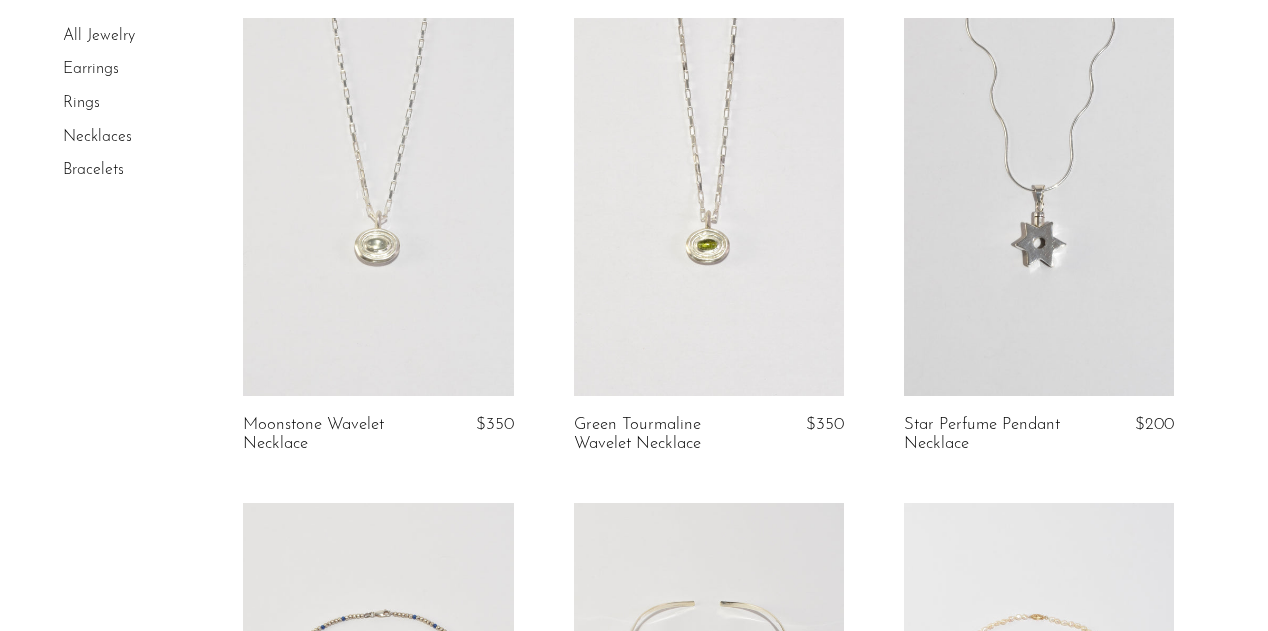 click at bounding box center (378, 207) 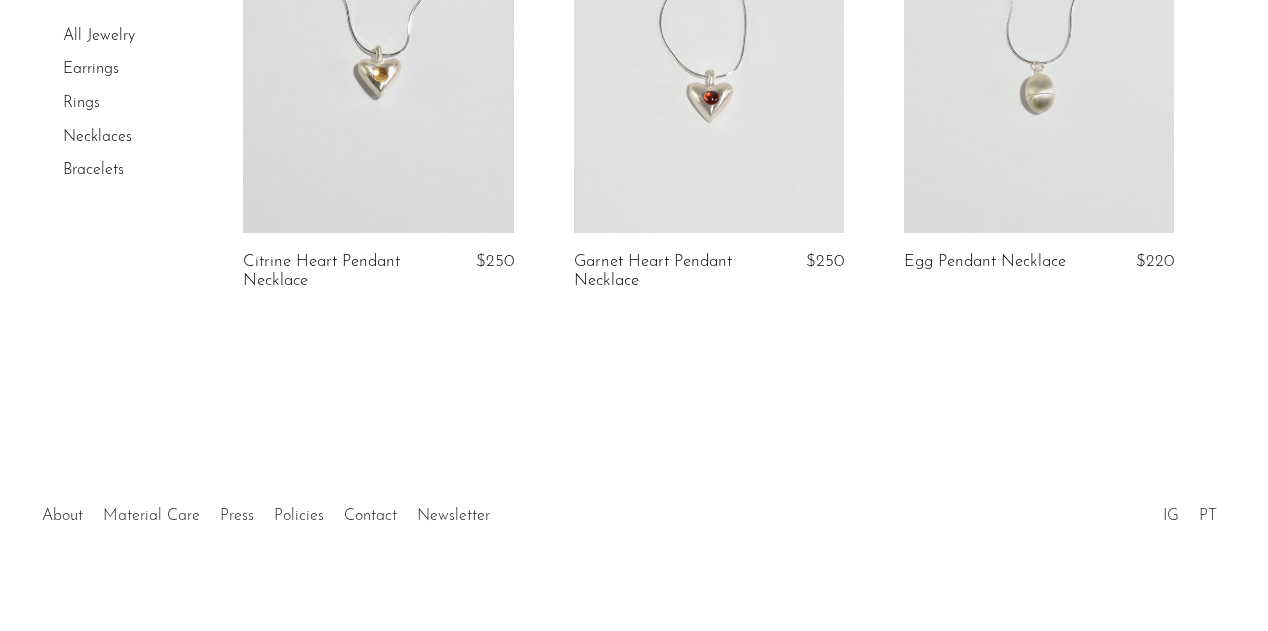 scroll, scrollTop: 4735, scrollLeft: 0, axis: vertical 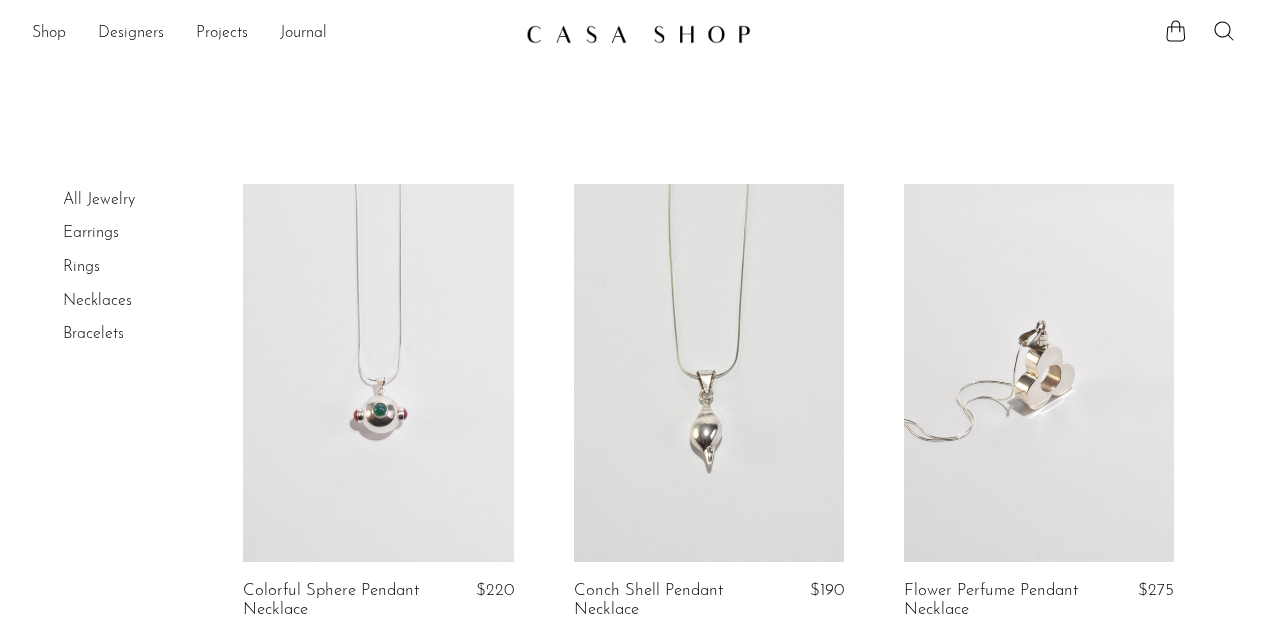 click on "Rings" at bounding box center [81, 267] 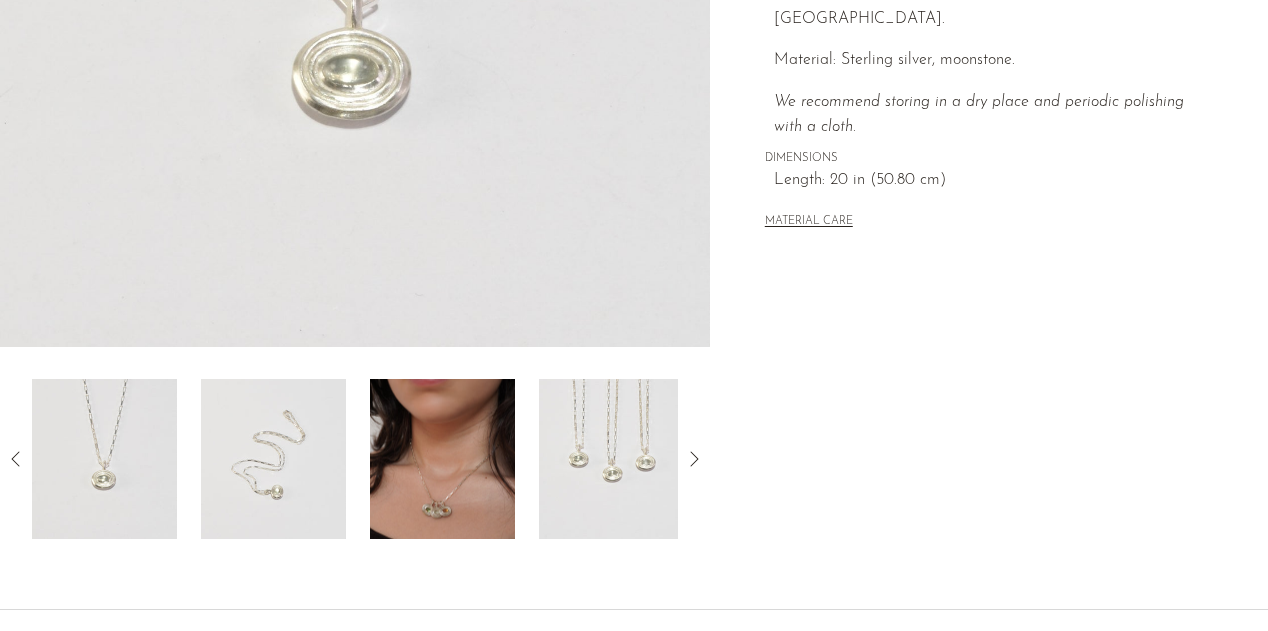 scroll, scrollTop: 508, scrollLeft: 0, axis: vertical 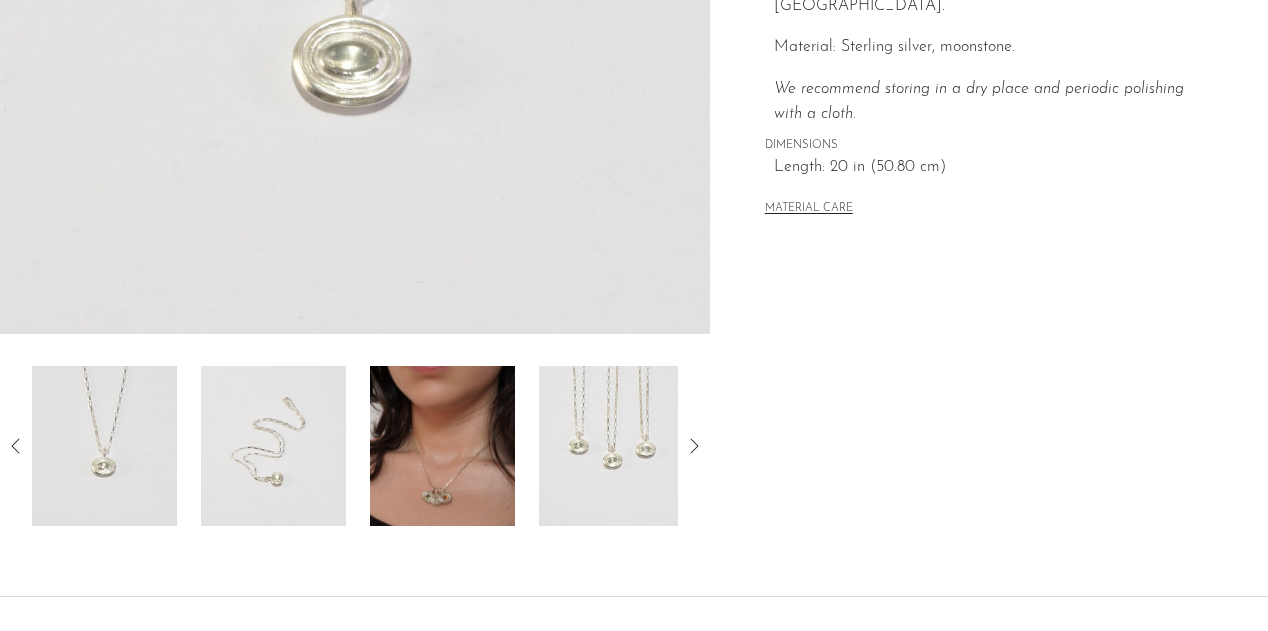 click at bounding box center [442, 446] 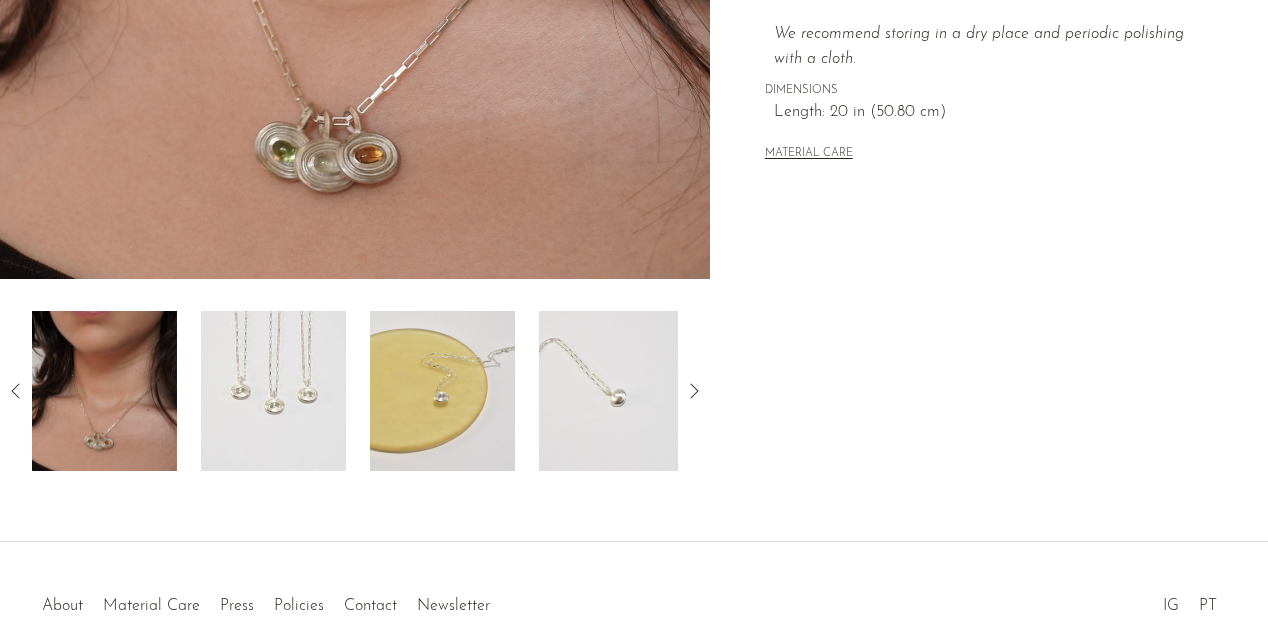 scroll, scrollTop: 573, scrollLeft: 0, axis: vertical 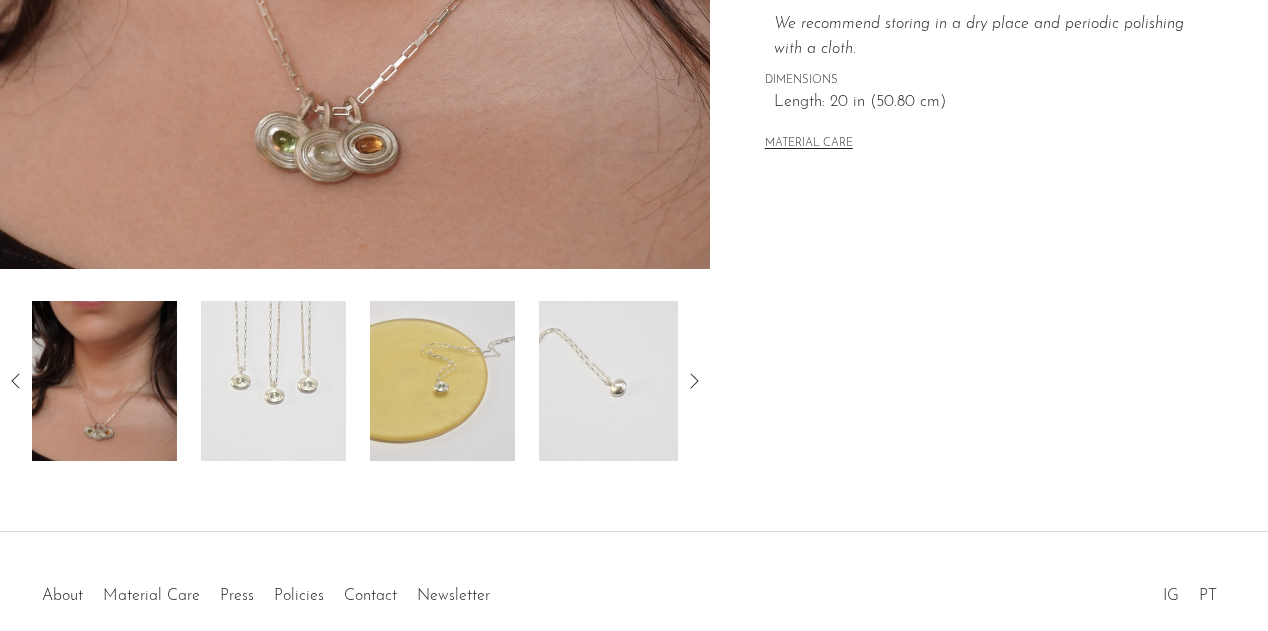 click at bounding box center (611, 381) 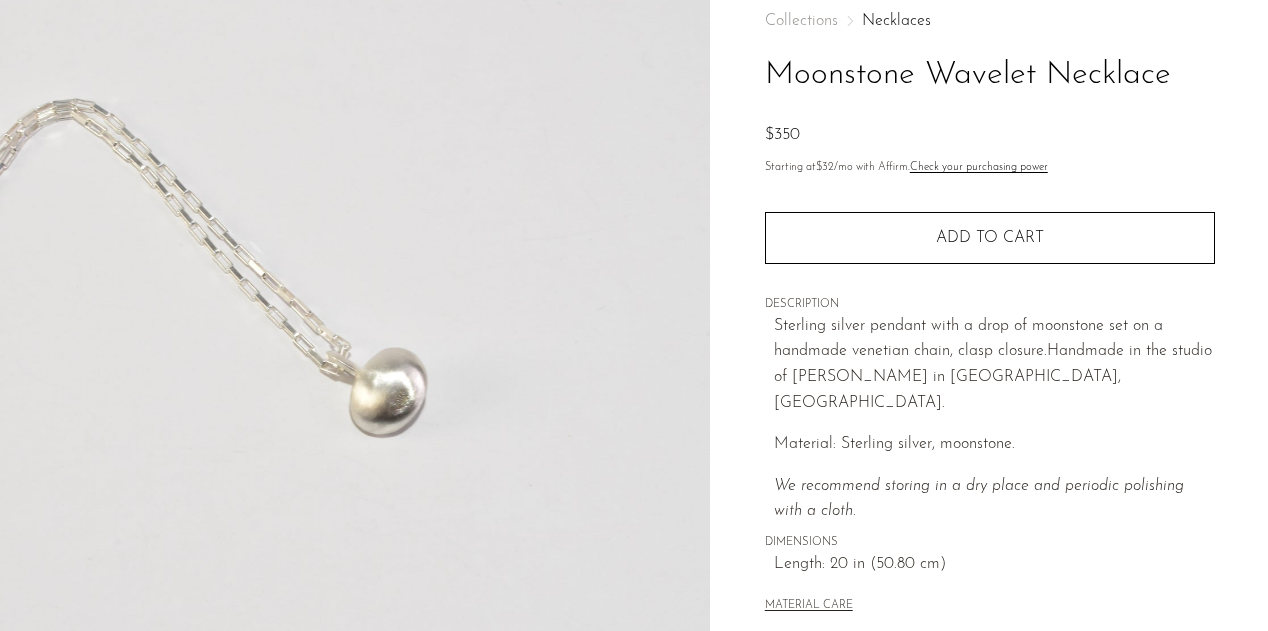 scroll, scrollTop: 0, scrollLeft: 0, axis: both 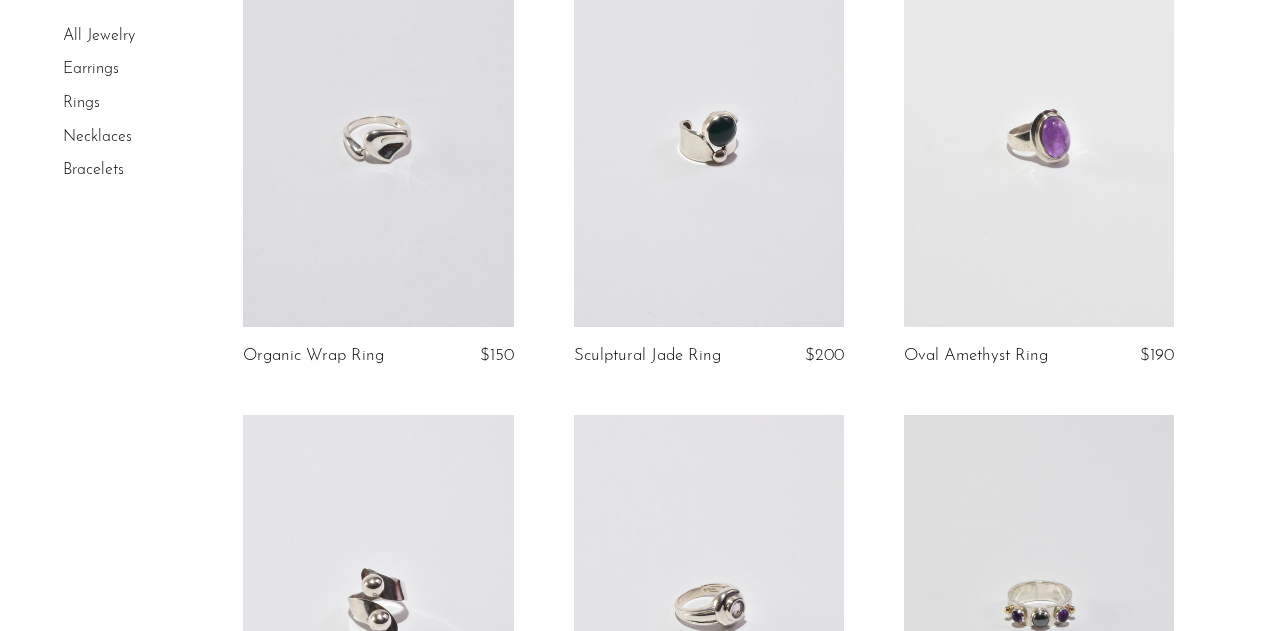 click at bounding box center [378, 137] 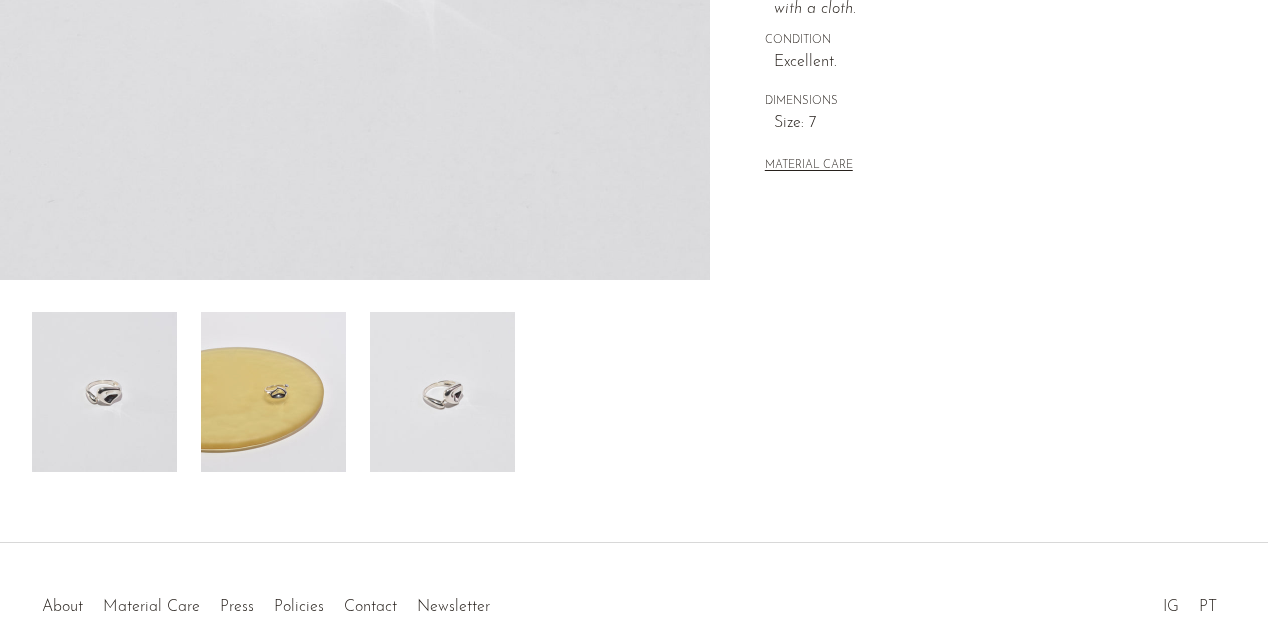 scroll, scrollTop: 636, scrollLeft: 0, axis: vertical 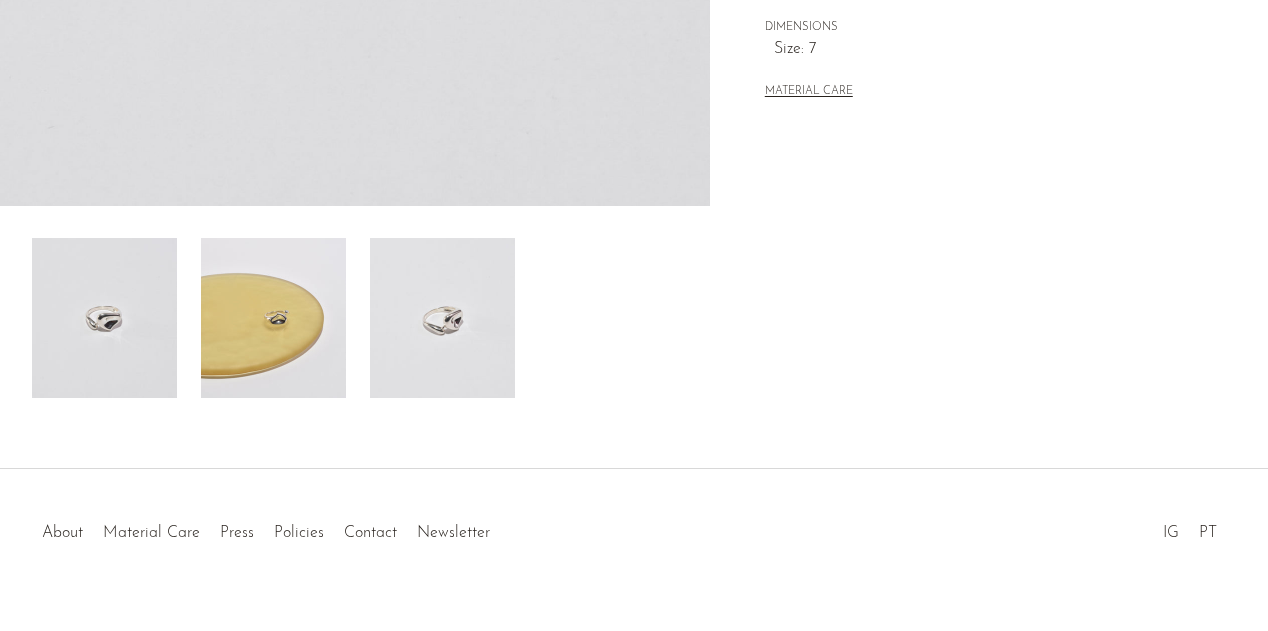 click at bounding box center (442, 318) 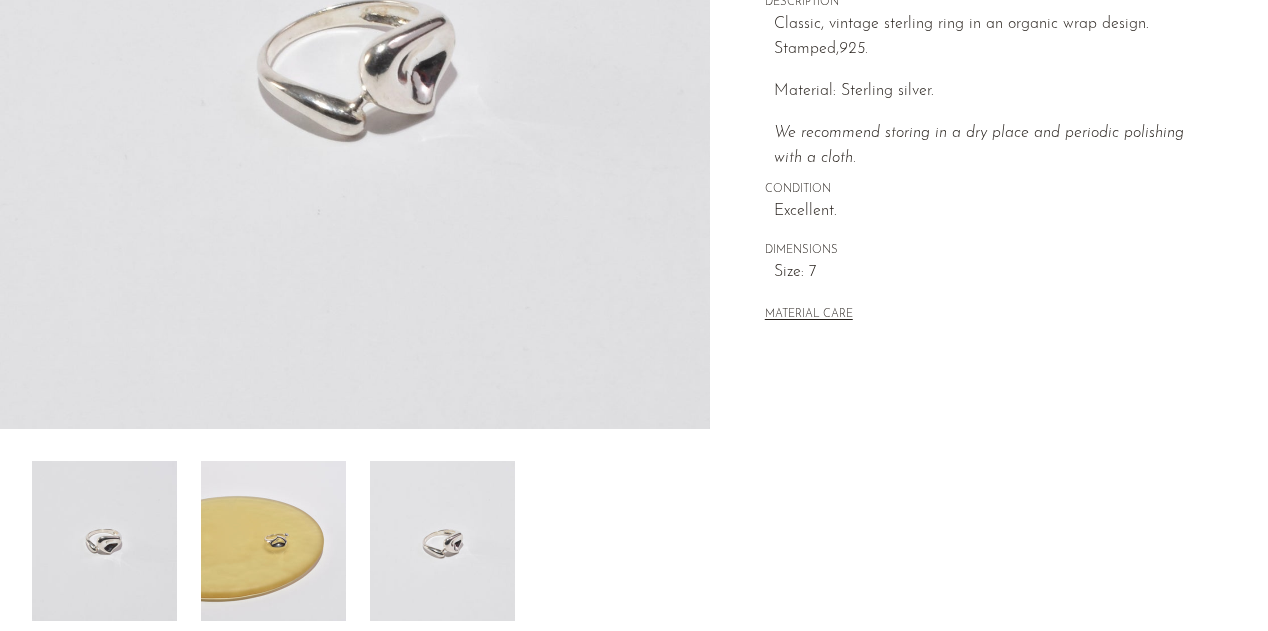 scroll, scrollTop: 412, scrollLeft: 0, axis: vertical 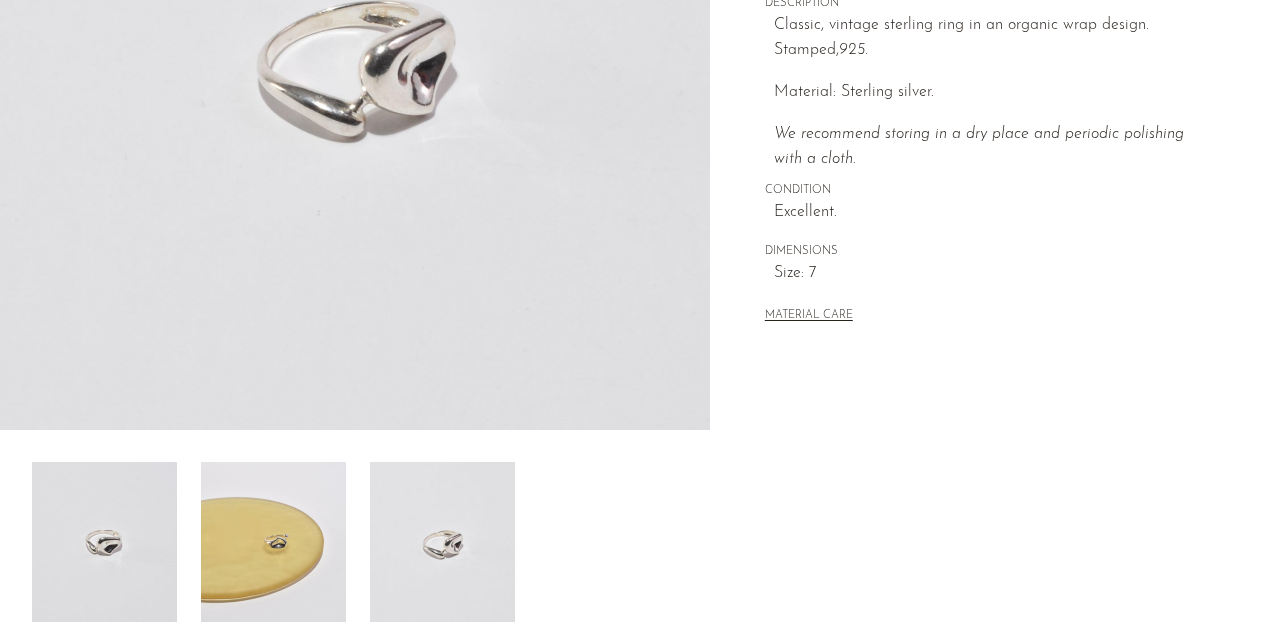 click at bounding box center (273, 542) 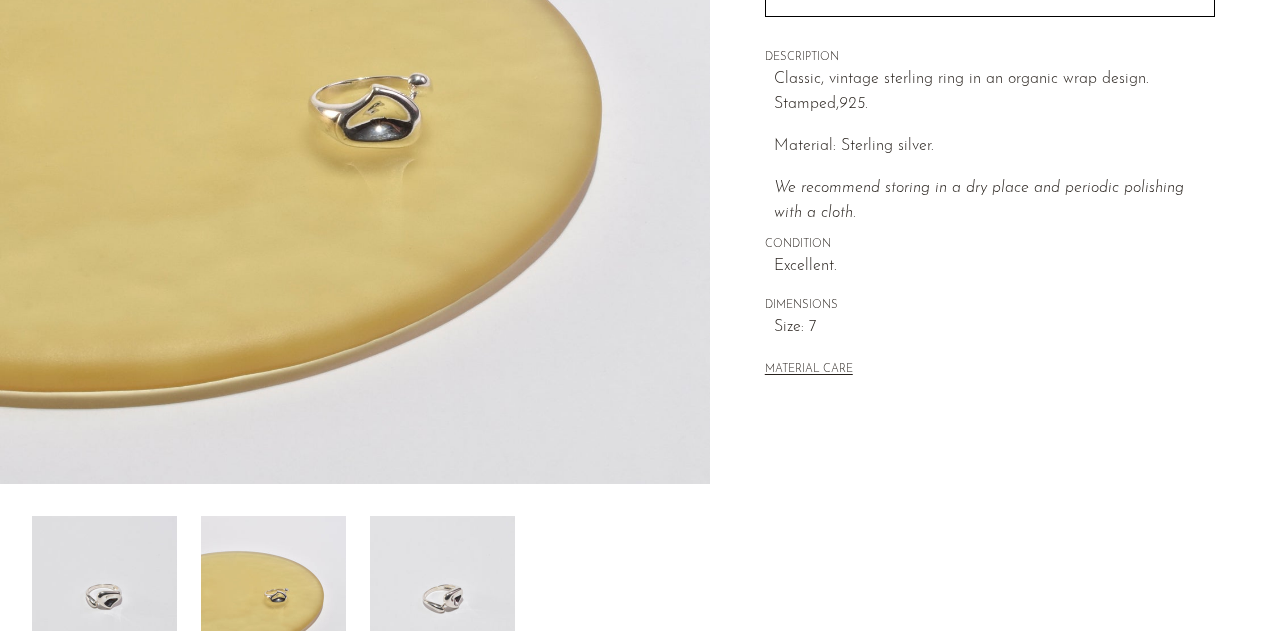scroll, scrollTop: 359, scrollLeft: 0, axis: vertical 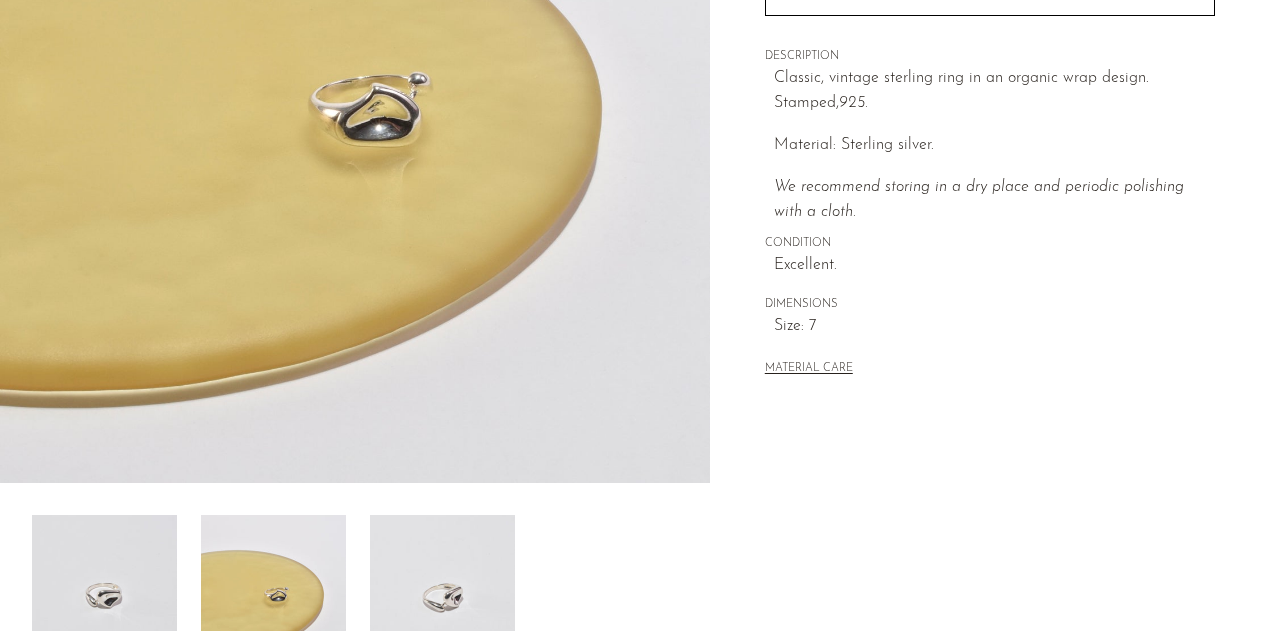 click at bounding box center [104, 595] 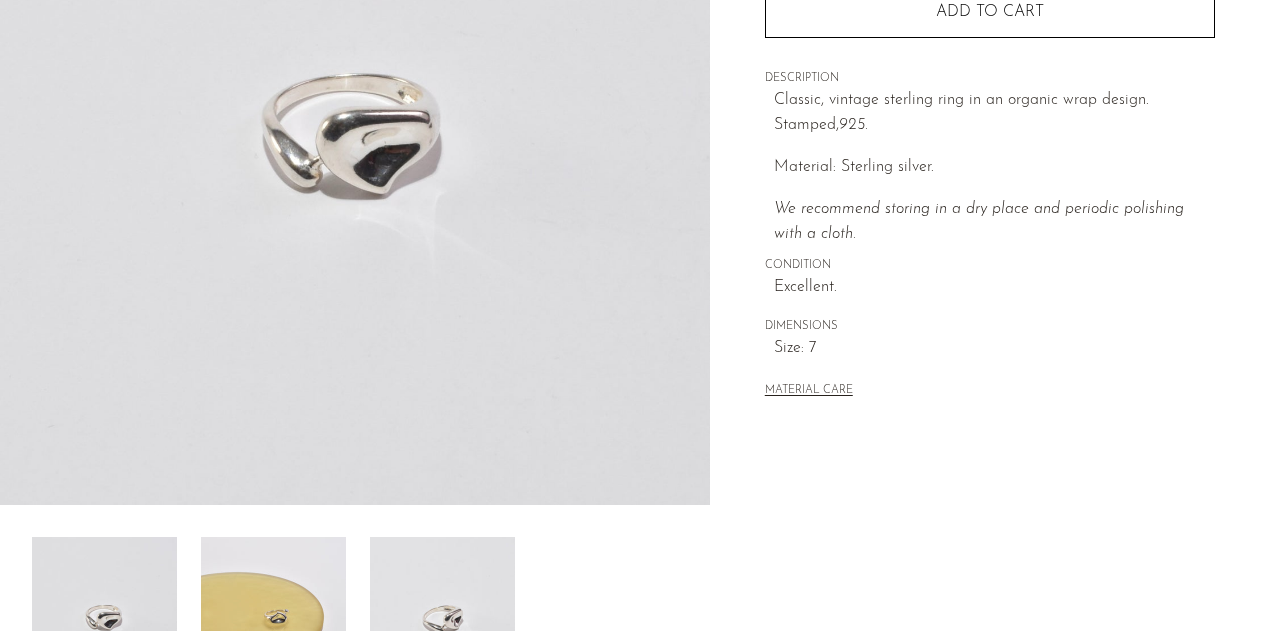 scroll, scrollTop: 336, scrollLeft: 0, axis: vertical 